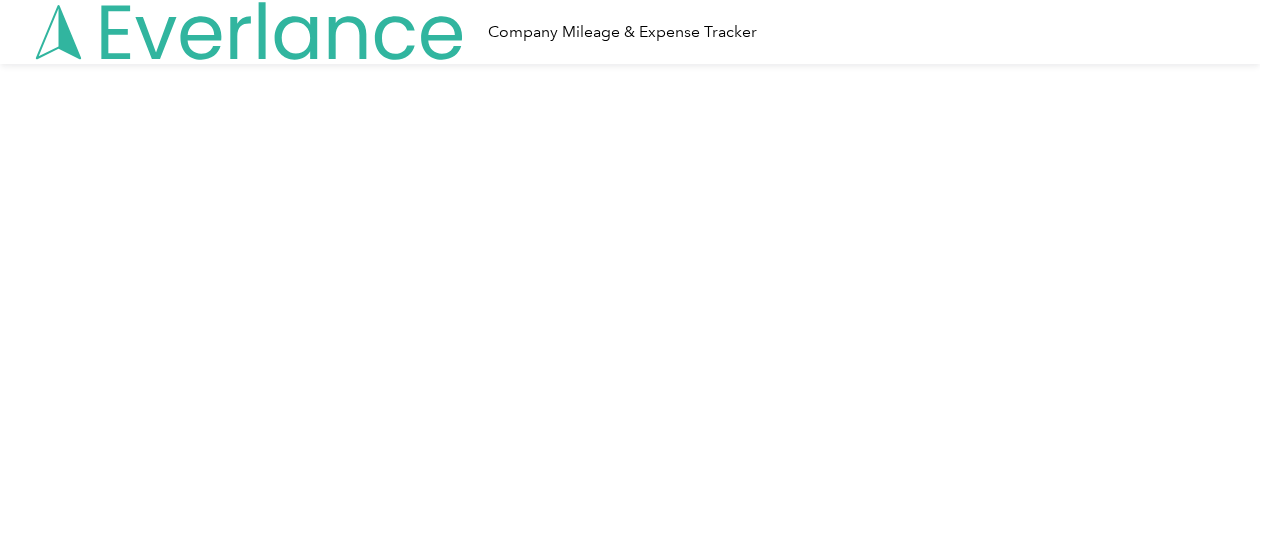 scroll, scrollTop: 0, scrollLeft: 0, axis: both 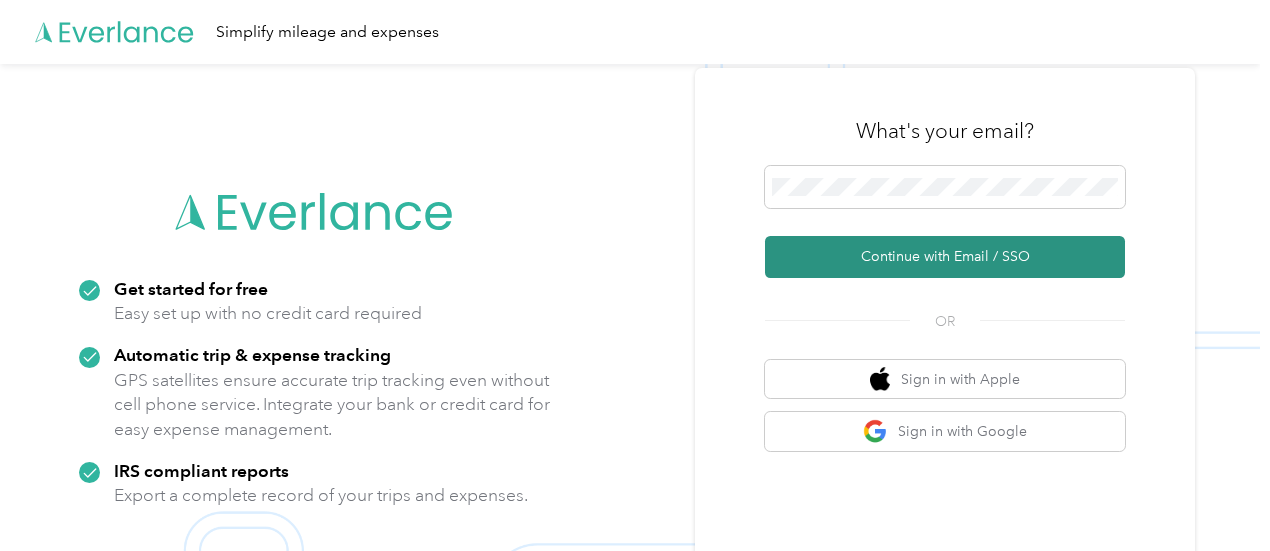 click on "Continue with Email / SSO" at bounding box center (945, 257) 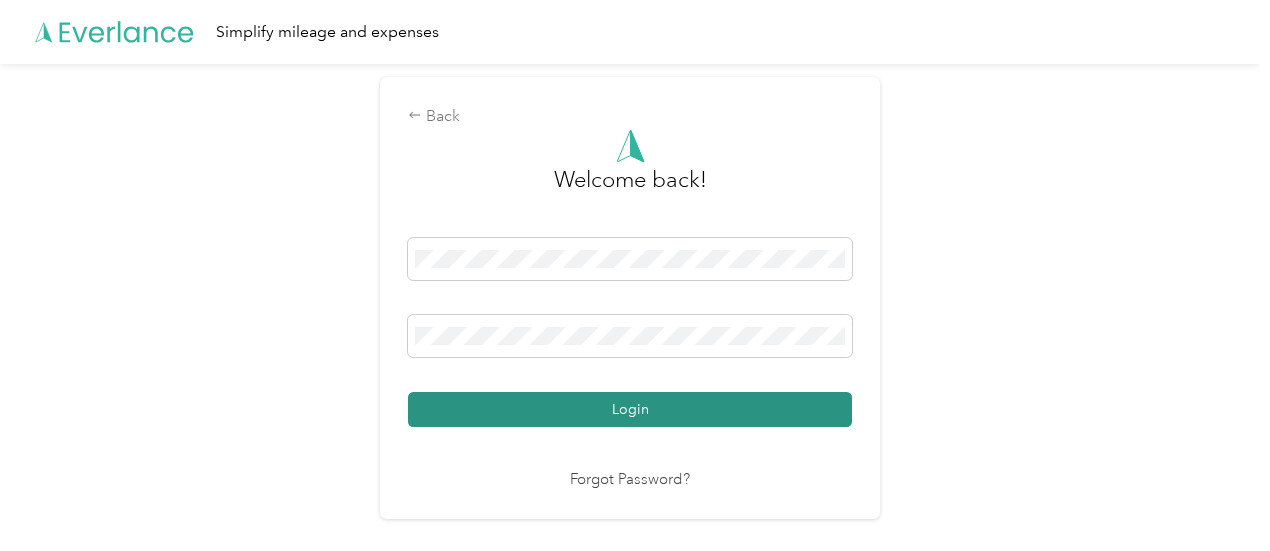 click on "Login" at bounding box center [630, 409] 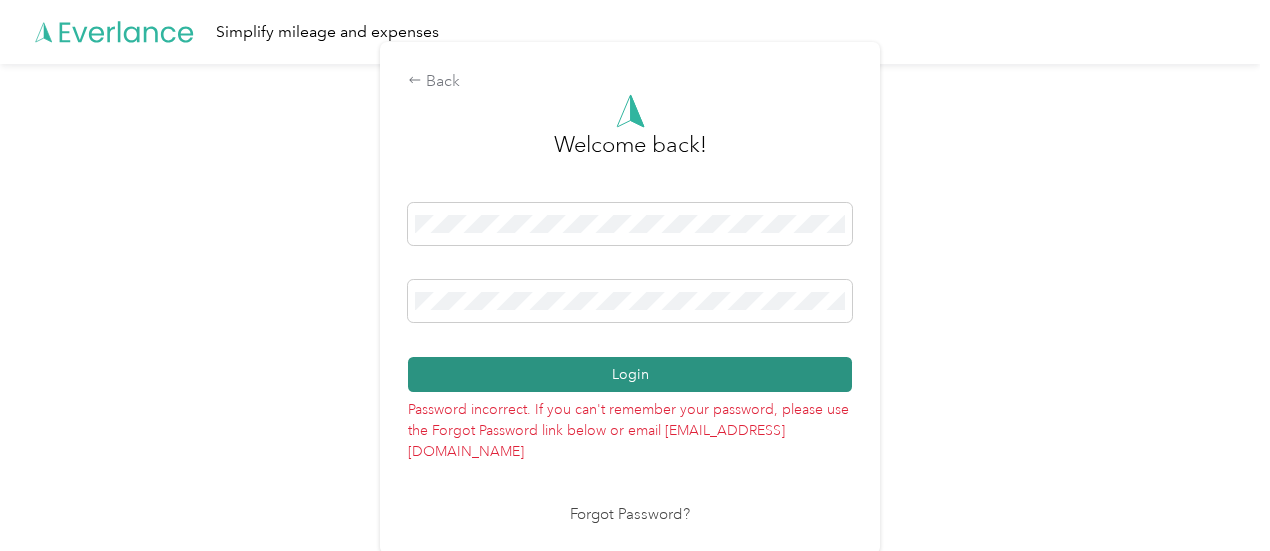 click on "Login" at bounding box center (630, 374) 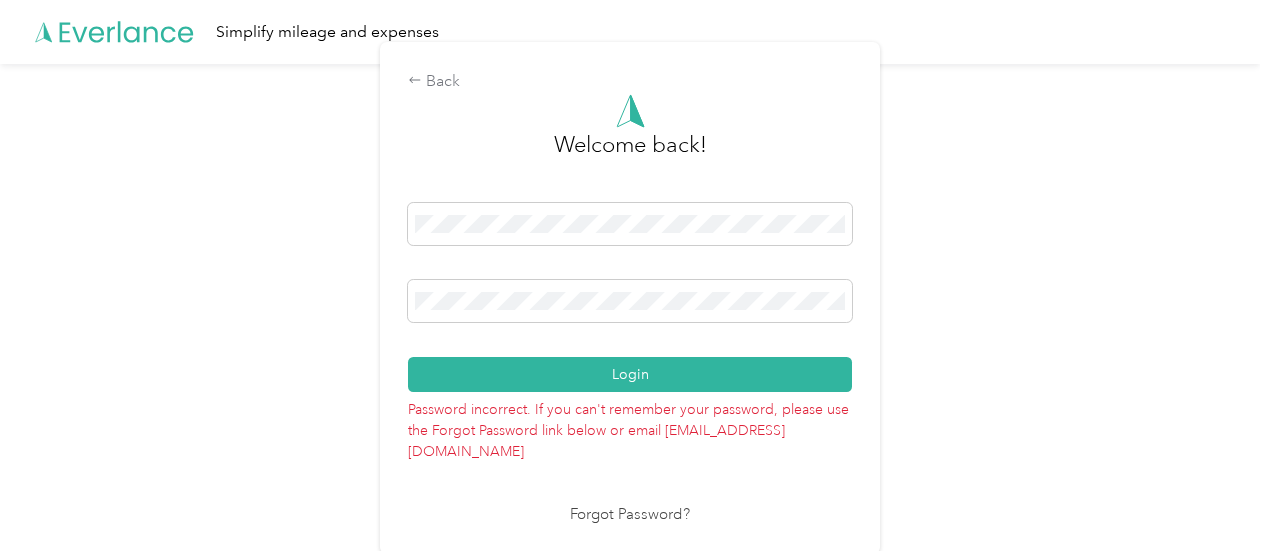 click on "Forgot Password?" at bounding box center (630, 515) 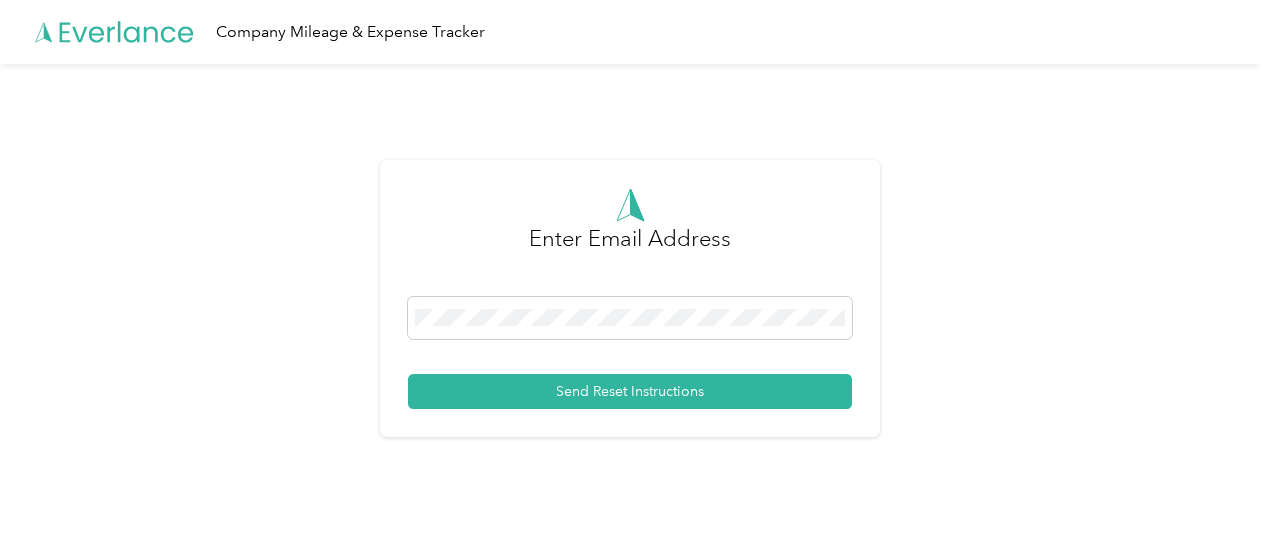 click on "Send Reset Instructions" at bounding box center [630, 353] 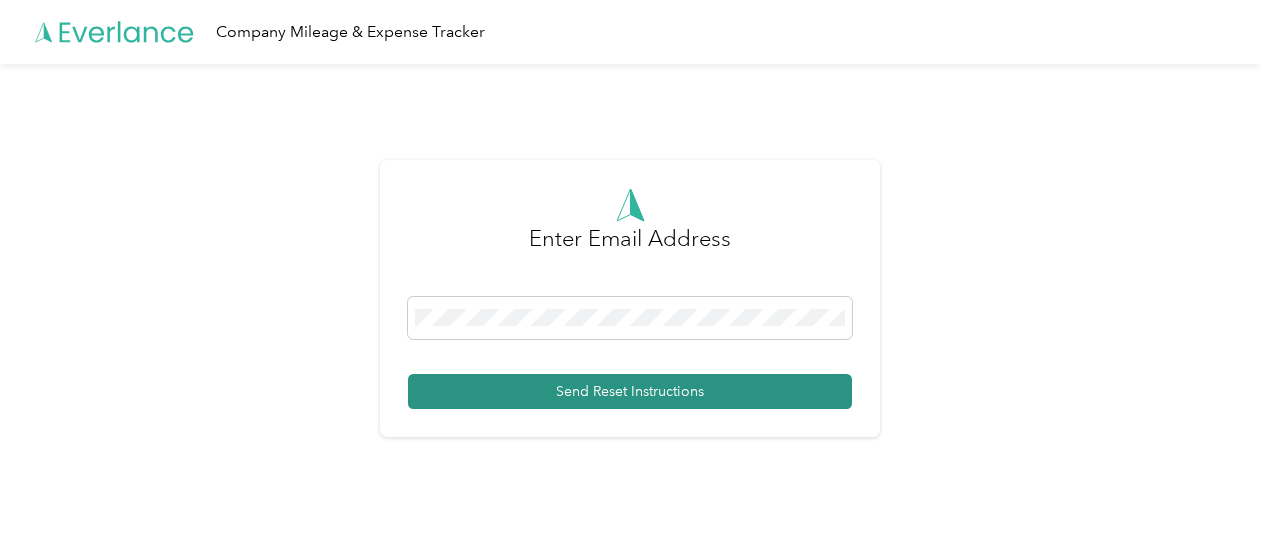 click on "Send Reset Instructions" at bounding box center [630, 391] 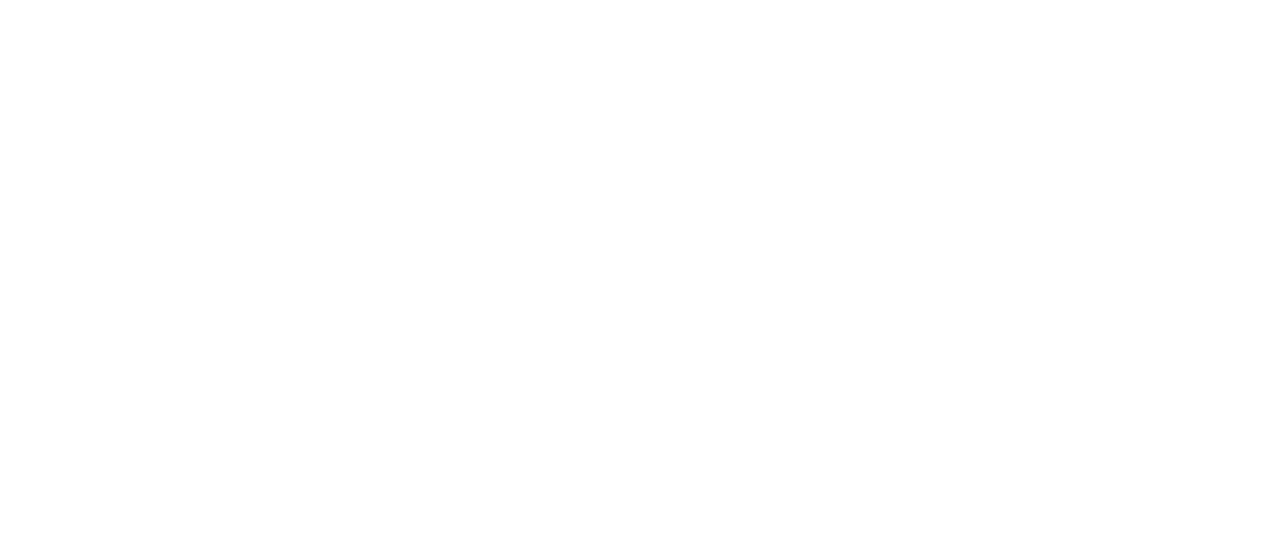 scroll, scrollTop: 0, scrollLeft: 0, axis: both 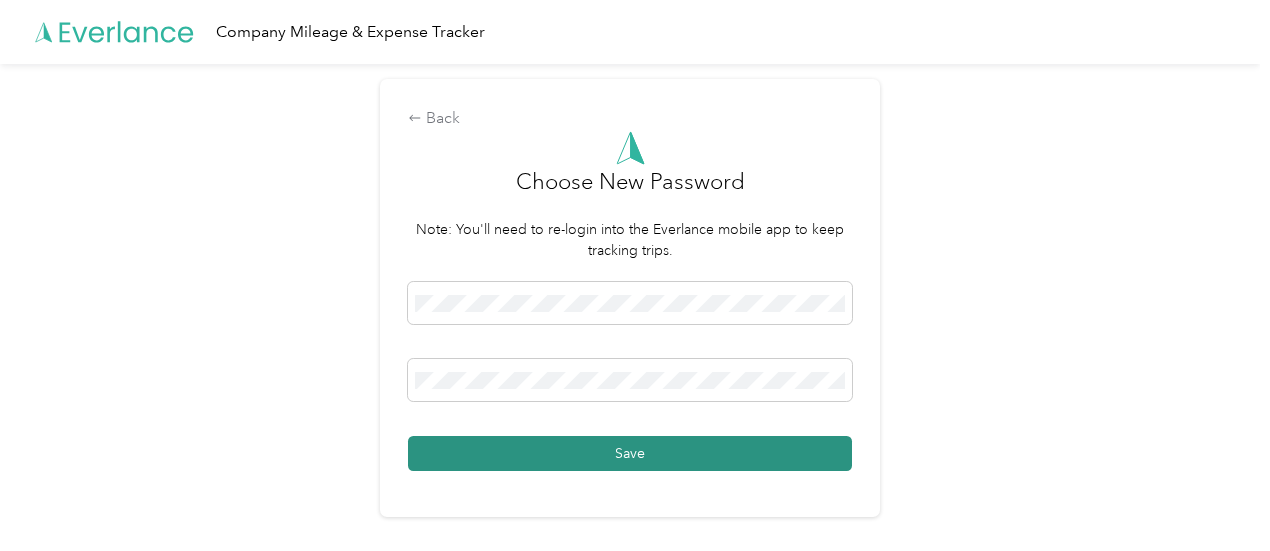 click on "Save" at bounding box center [630, 453] 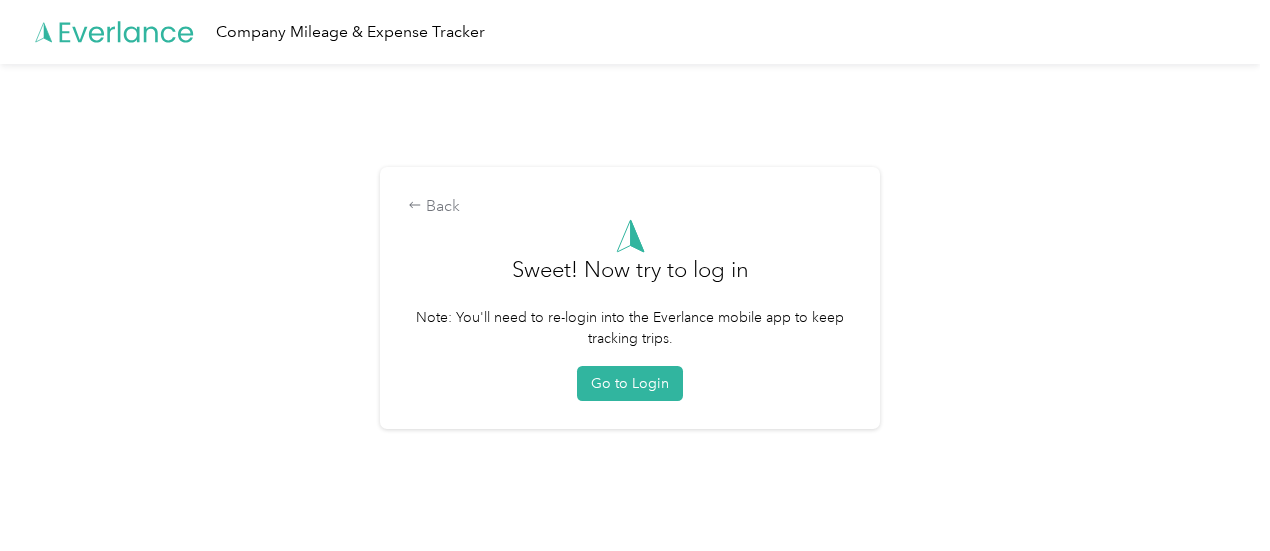 click on "Back Sweet! Now try to log in Note: You'll need to re-login into the Everlance mobile app to keep tracking trips. Go to Login" at bounding box center [630, 298] 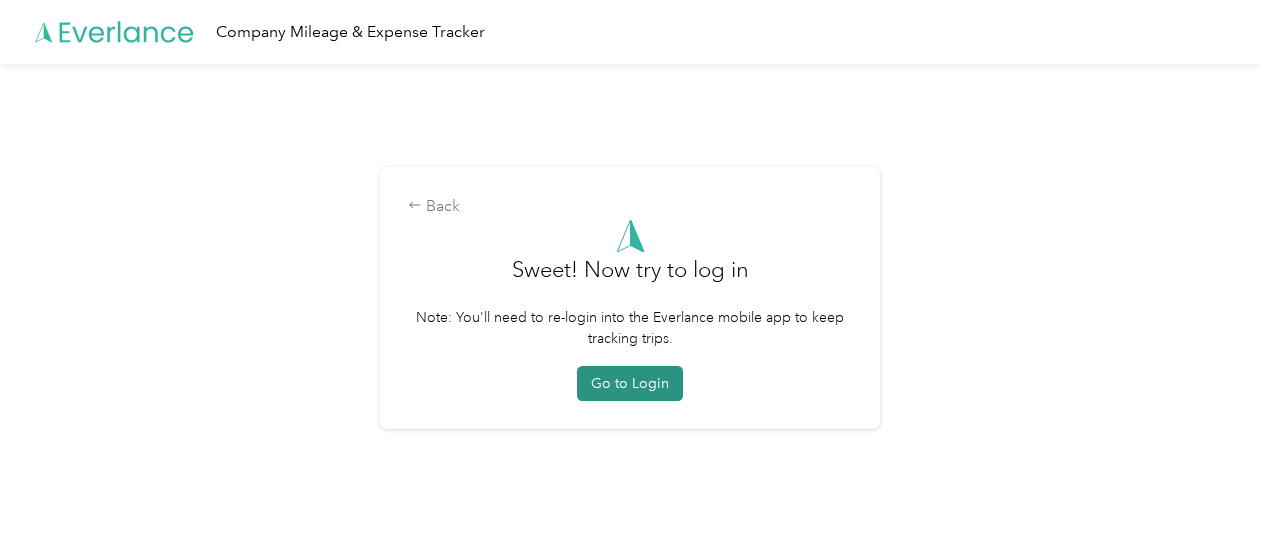 click on "Go to Login" at bounding box center [630, 383] 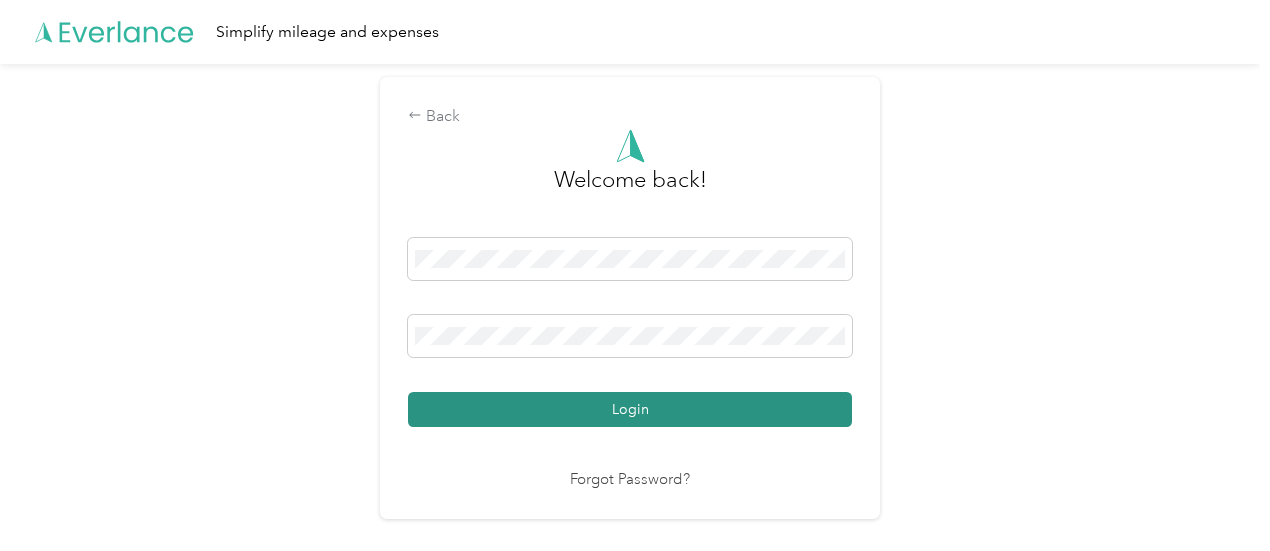 click on "Login" at bounding box center (630, 409) 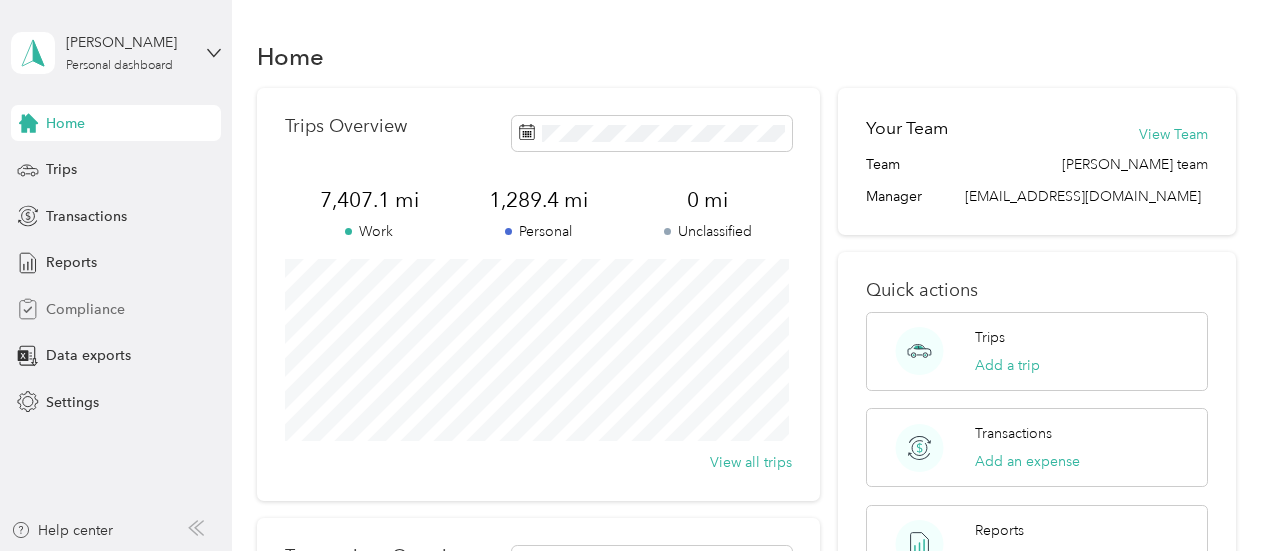 click on "Compliance" at bounding box center (85, 309) 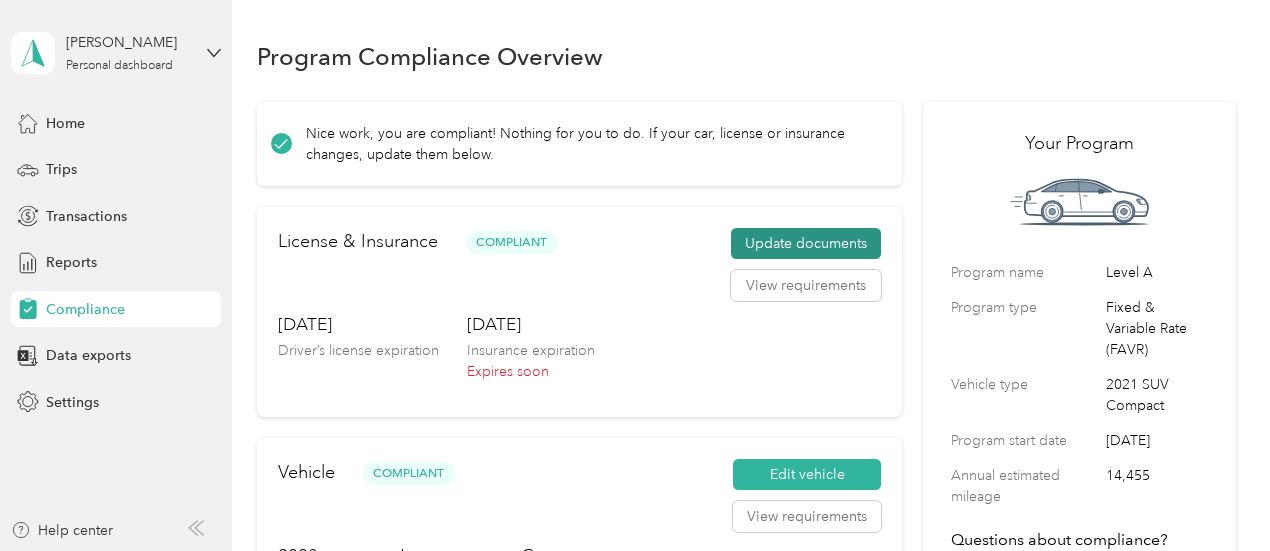 click on "Update documents" at bounding box center [806, 244] 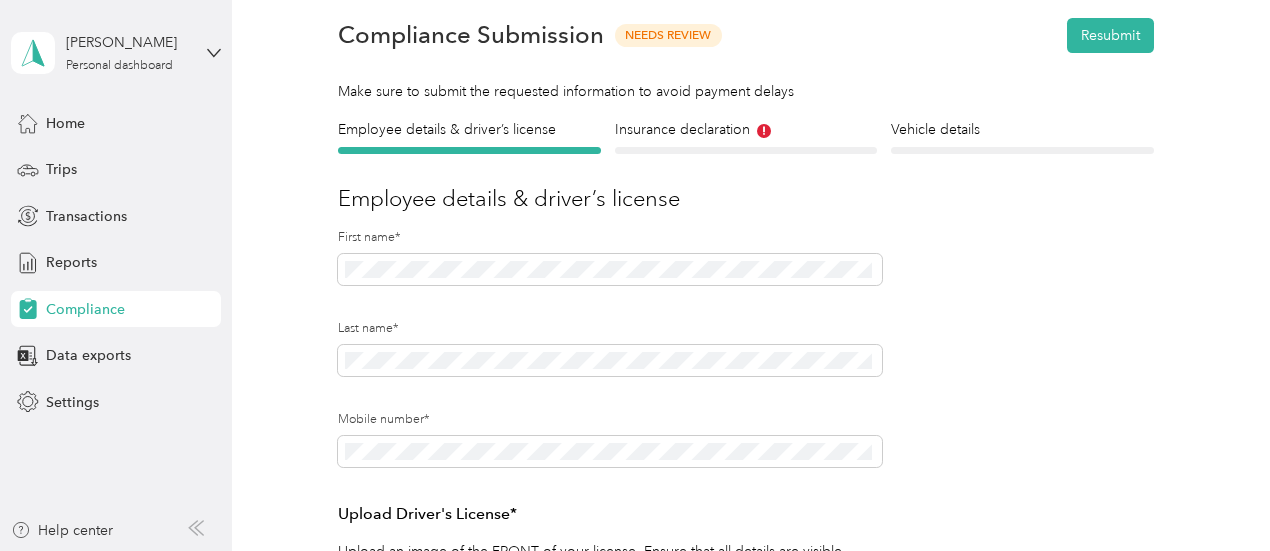 scroll, scrollTop: 87, scrollLeft: 0, axis: vertical 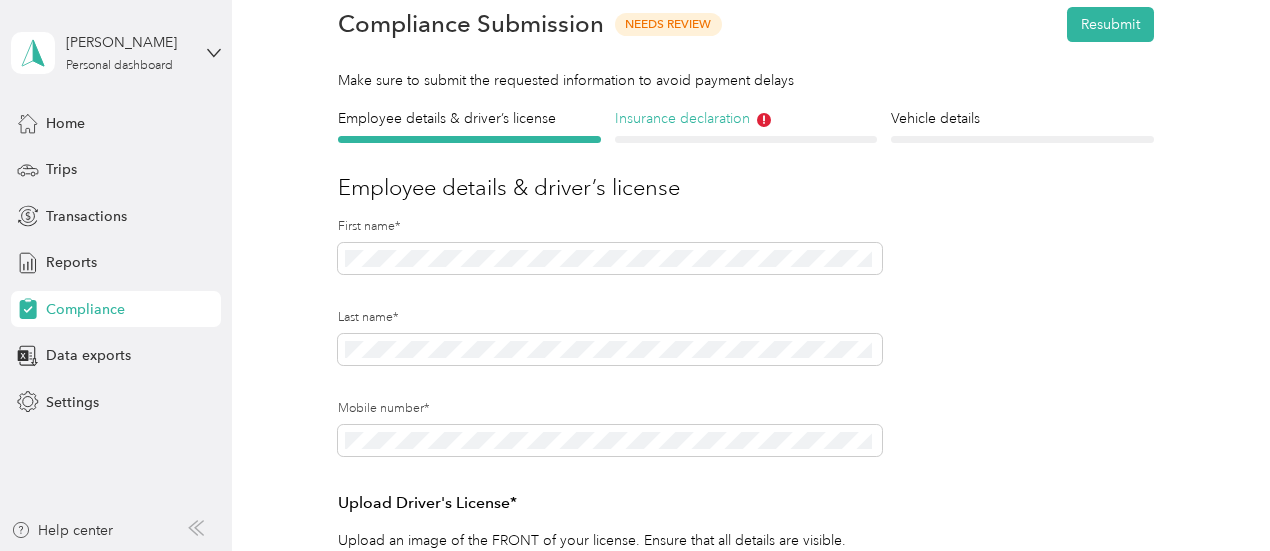 click on "Insurance declaration" at bounding box center (746, 118) 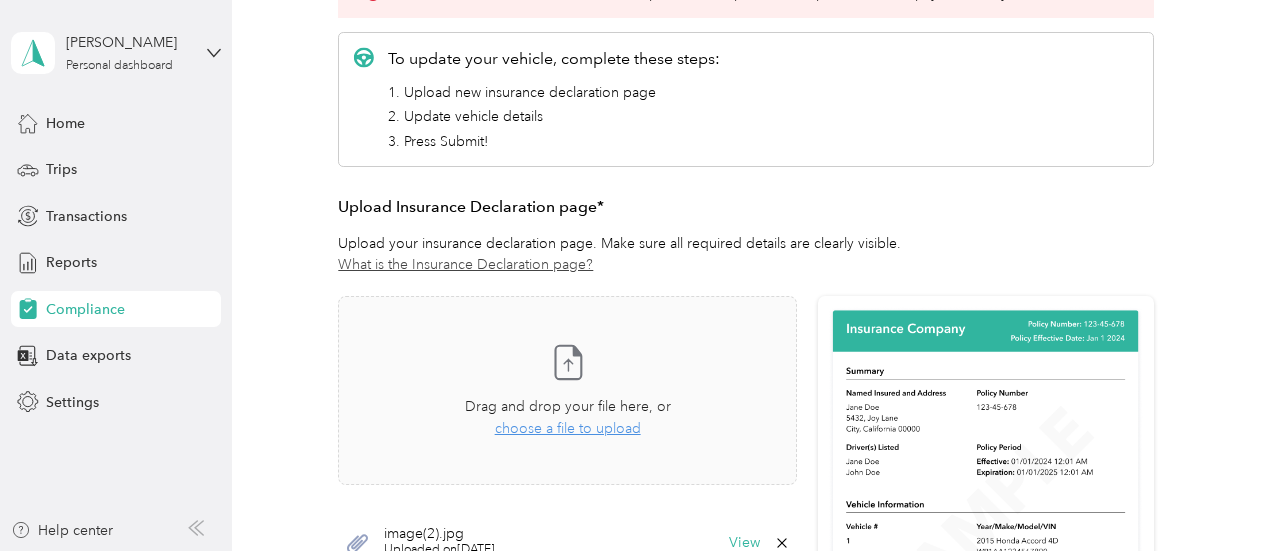 scroll, scrollTop: 338, scrollLeft: 0, axis: vertical 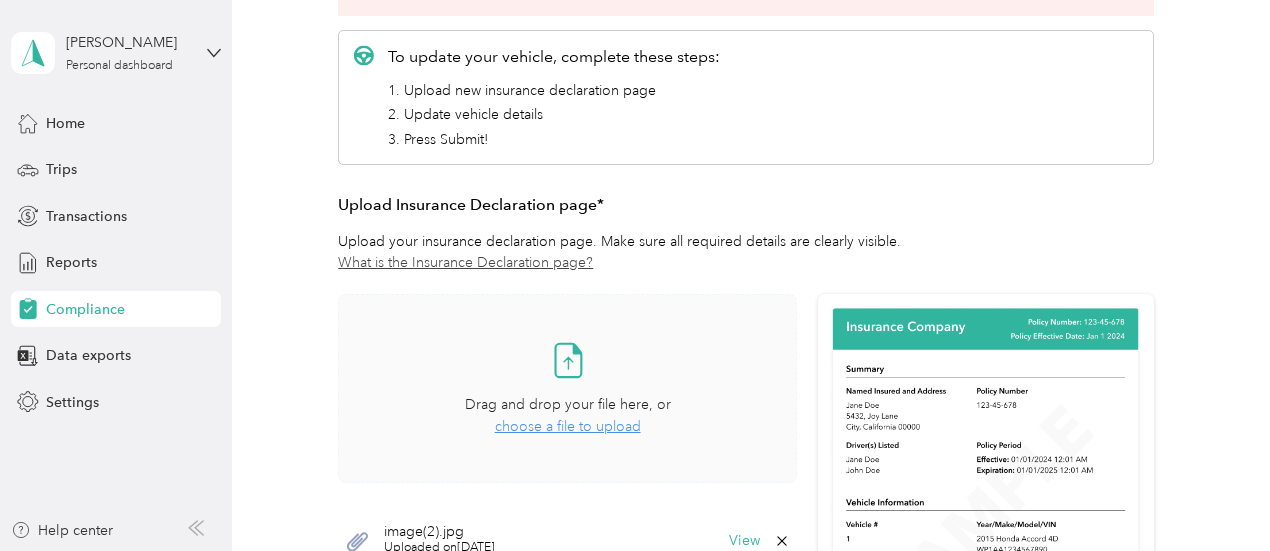 click on "Take a photo or choose a photo from your library Drag and drop your file here, or choose a file to upload" at bounding box center (567, 388) 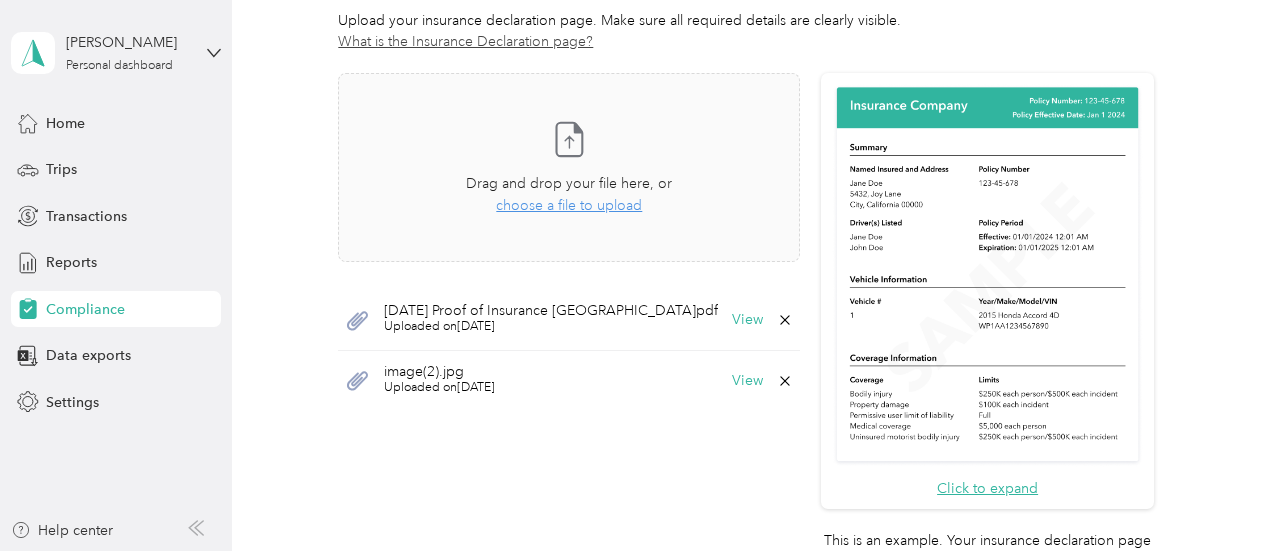 scroll, scrollTop: 596, scrollLeft: 0, axis: vertical 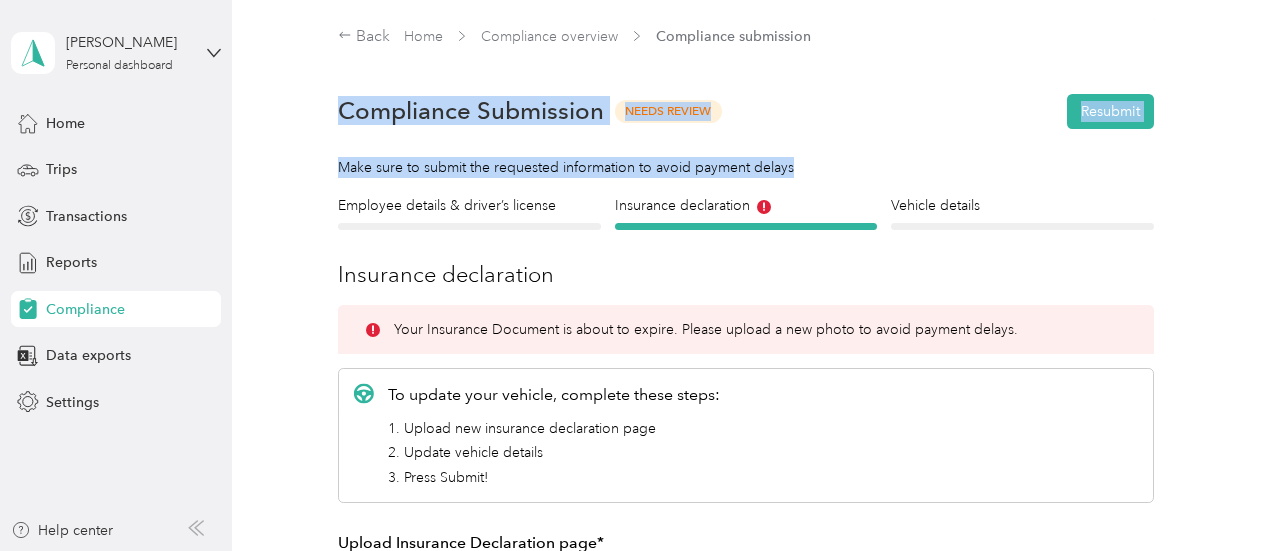 drag, startPoint x: 1183, startPoint y: 79, endPoint x: 1114, endPoint y: -12, distance: 114.20158 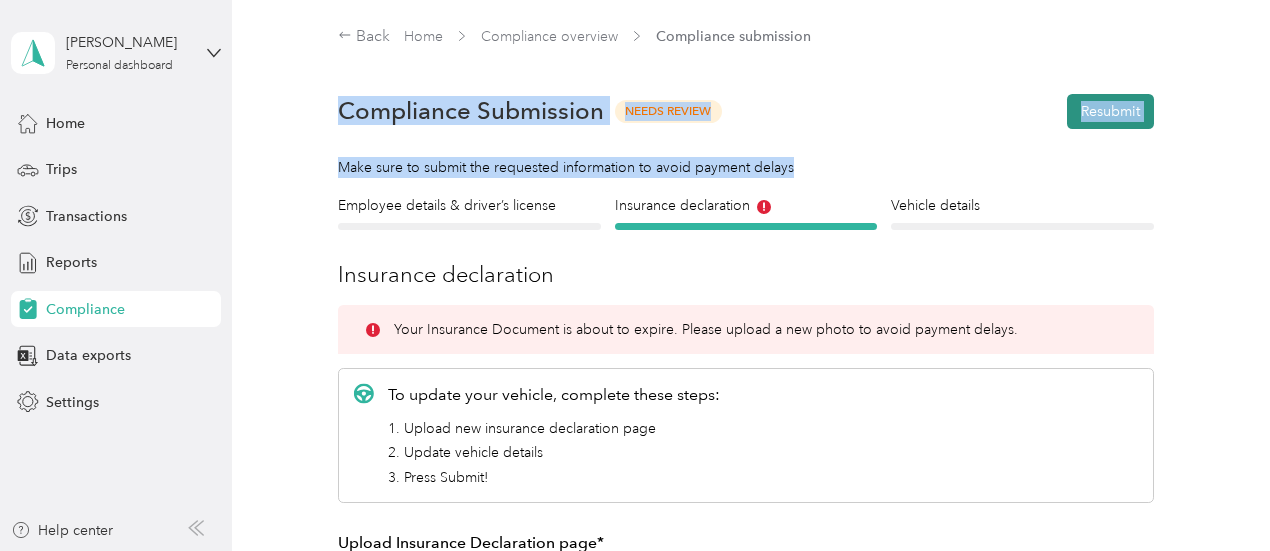 click on "Resubmit" at bounding box center (1110, 111) 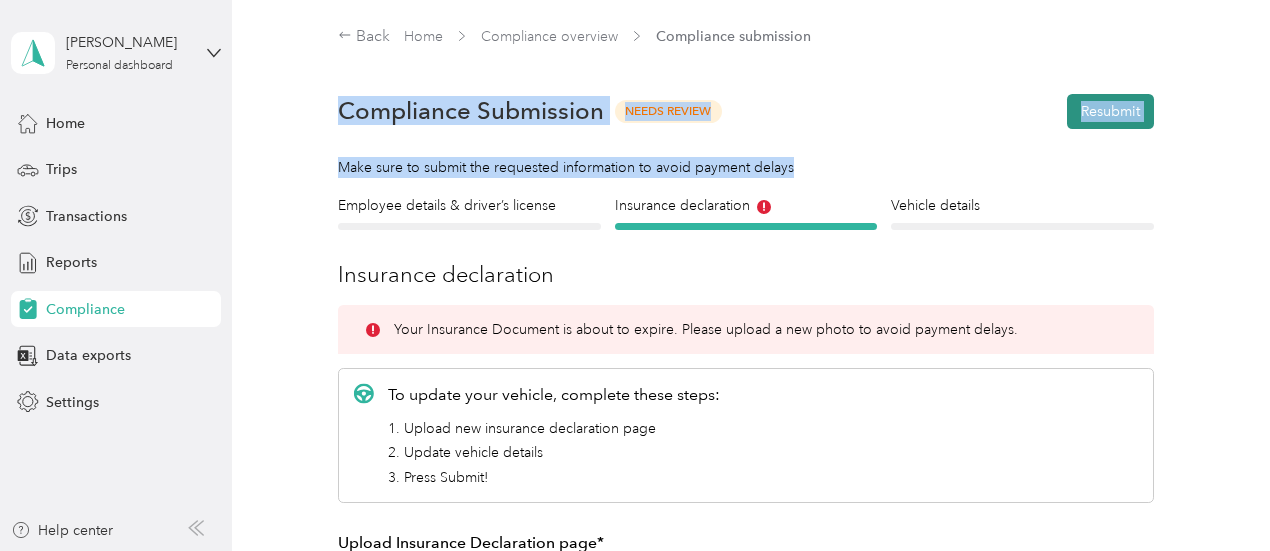 scroll, scrollTop: 24, scrollLeft: 0, axis: vertical 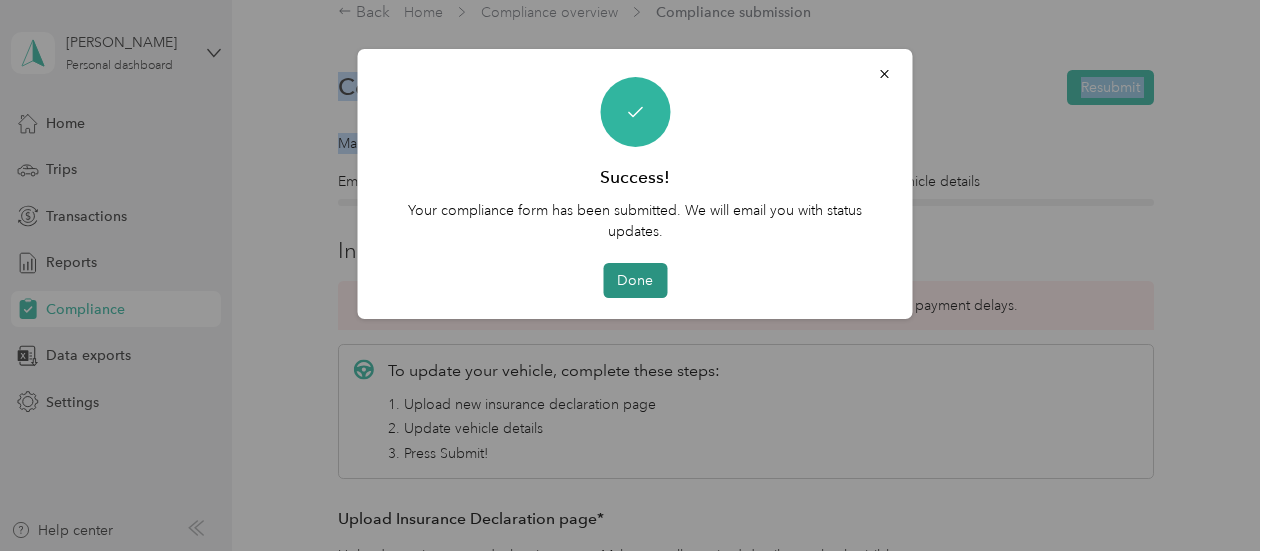 click on "Done" at bounding box center [635, 280] 